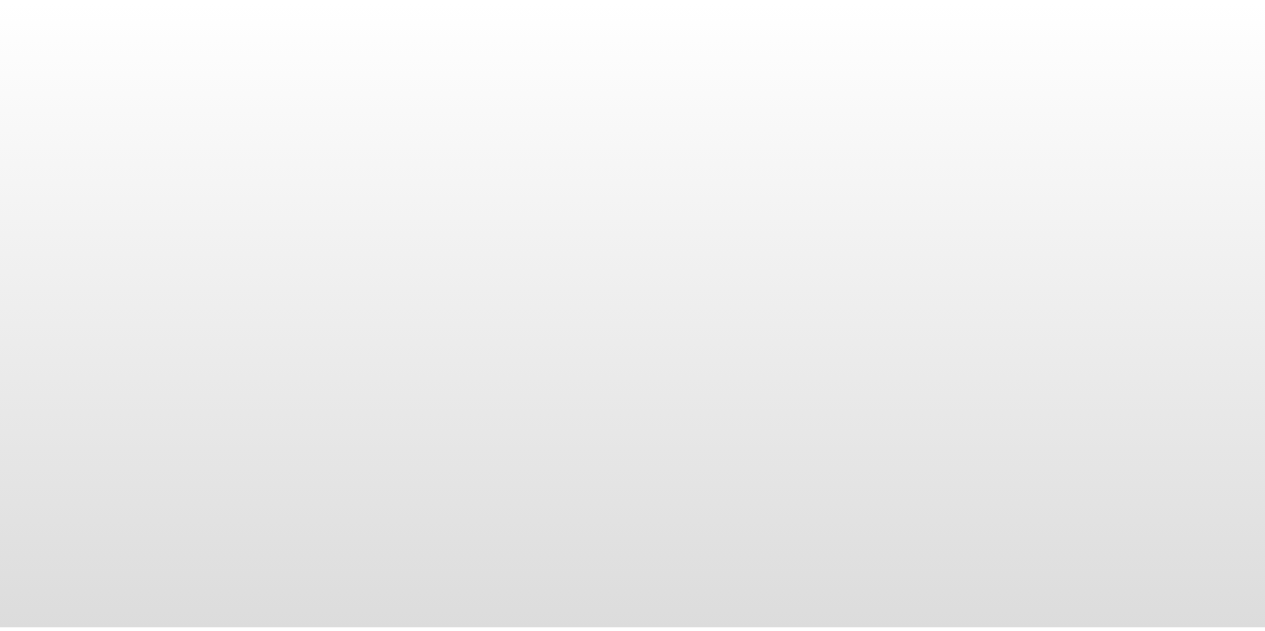 scroll, scrollTop: 0, scrollLeft: 0, axis: both 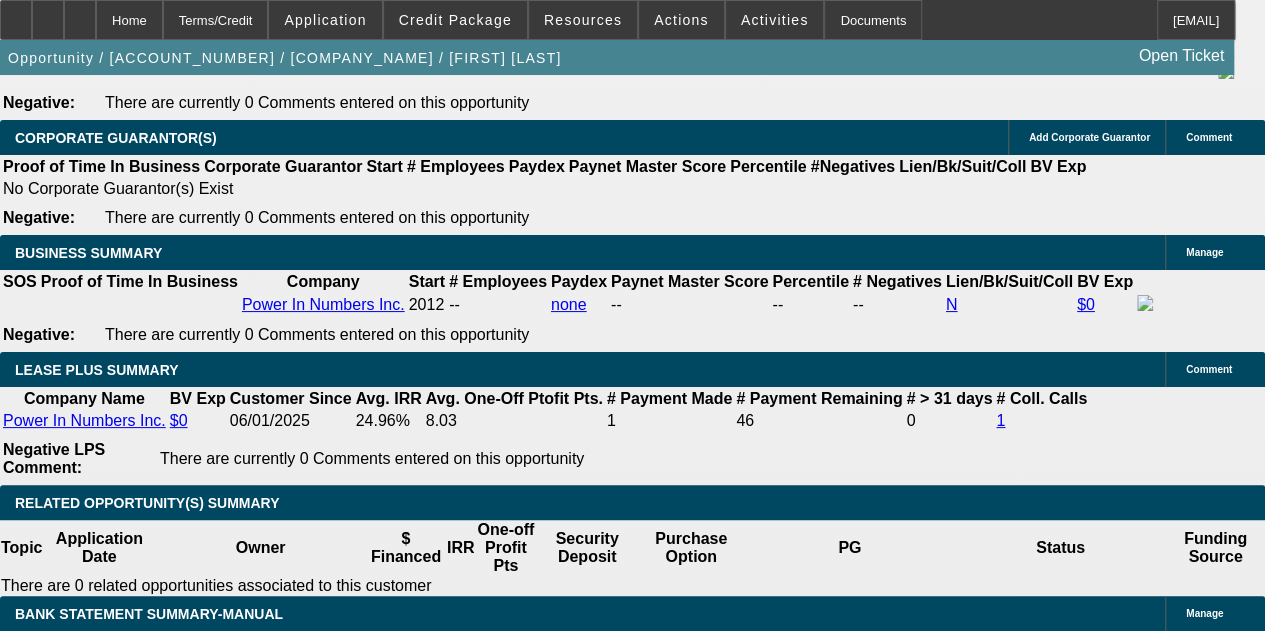 click on "[PERCENTAGE] - $[AMOUNT]-[AMOUNT] - Application Only" at bounding box center (361, 2339) 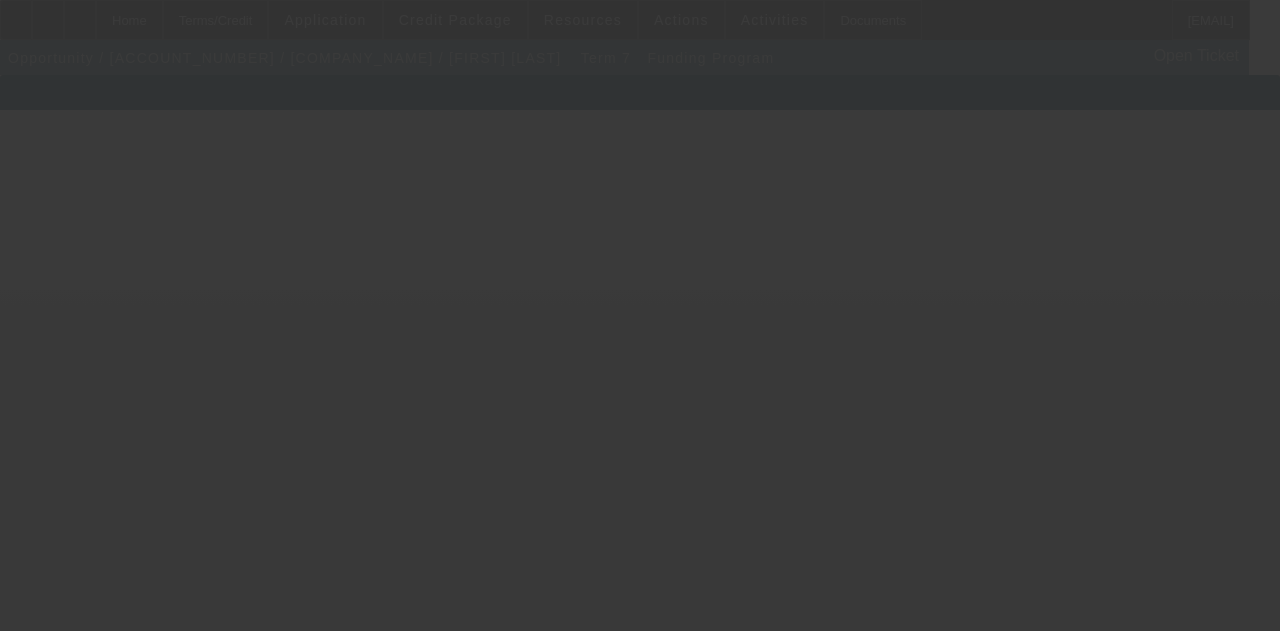 click at bounding box center [640, 315] 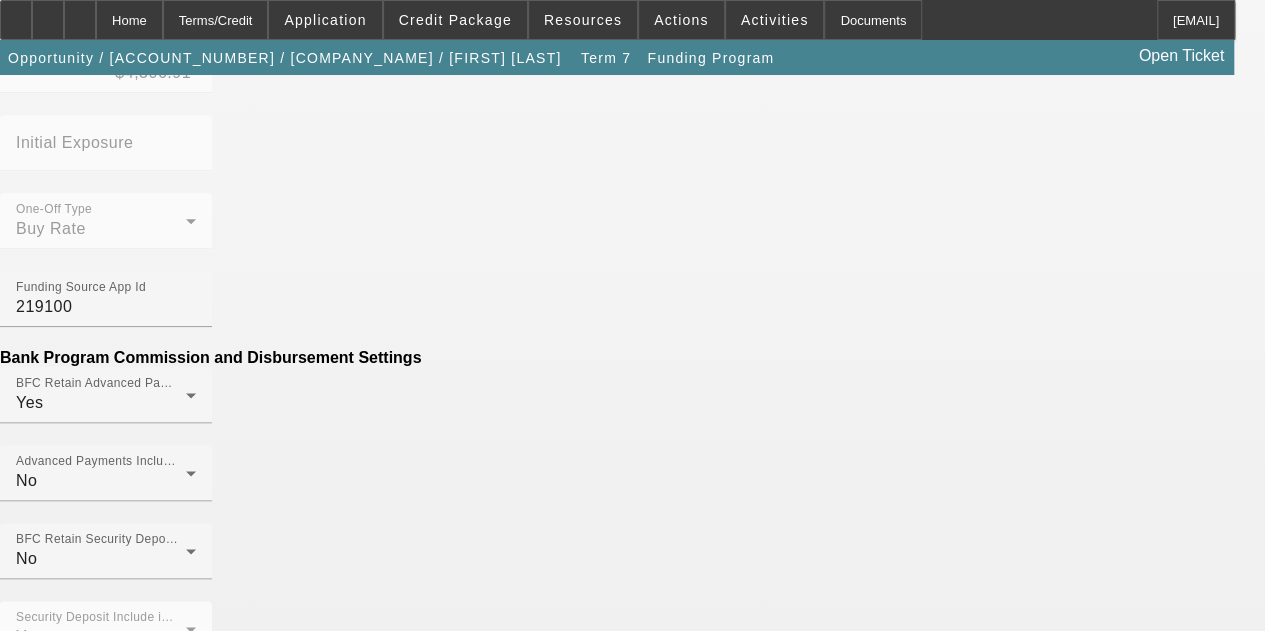 scroll, scrollTop: 1019, scrollLeft: 0, axis: vertical 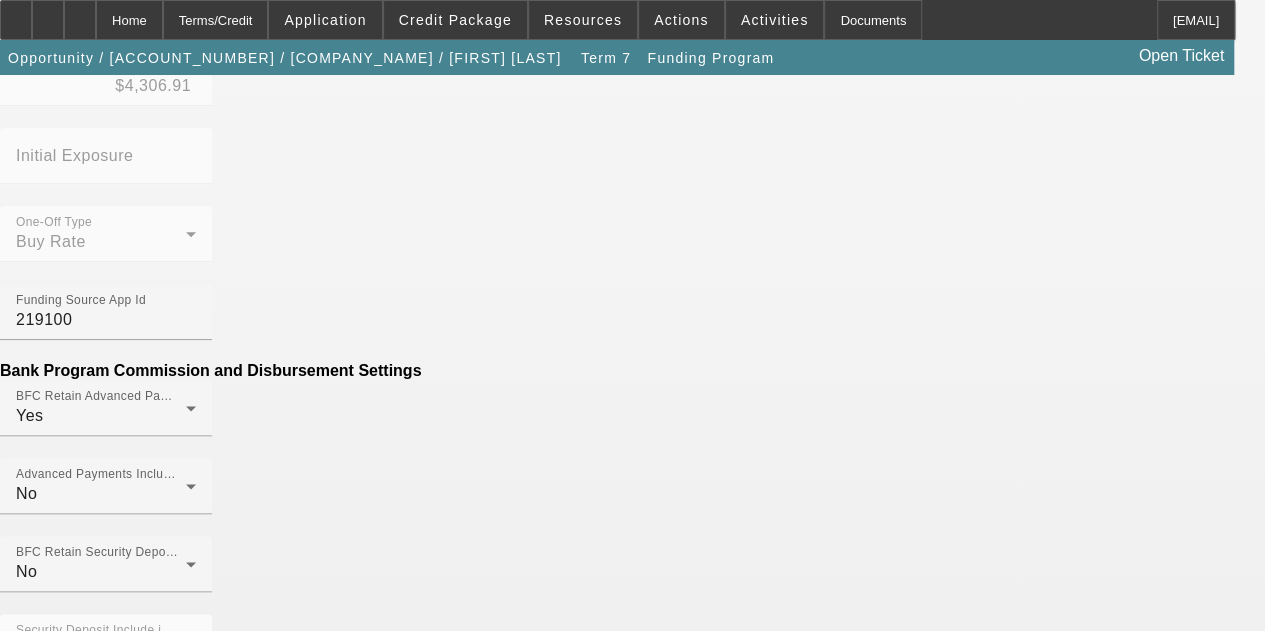 click at bounding box center (0, 1864) 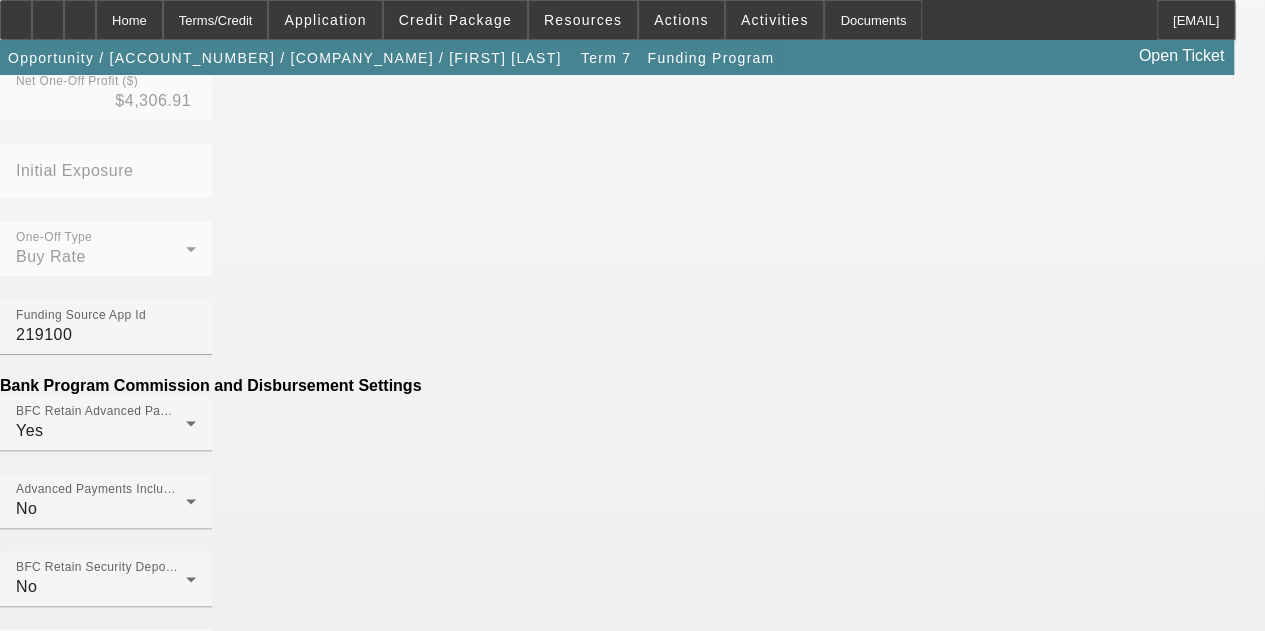 scroll, scrollTop: 941, scrollLeft: 0, axis: vertical 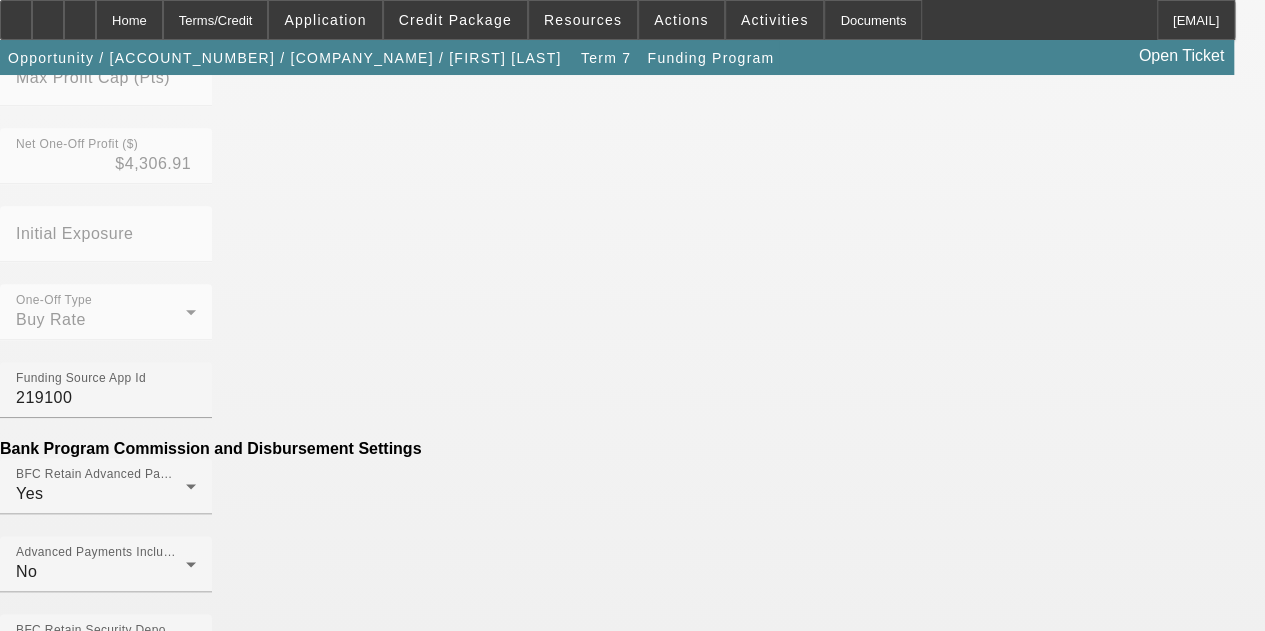 click on "Generate Disbursement Sheet" at bounding box center [108, 1658] 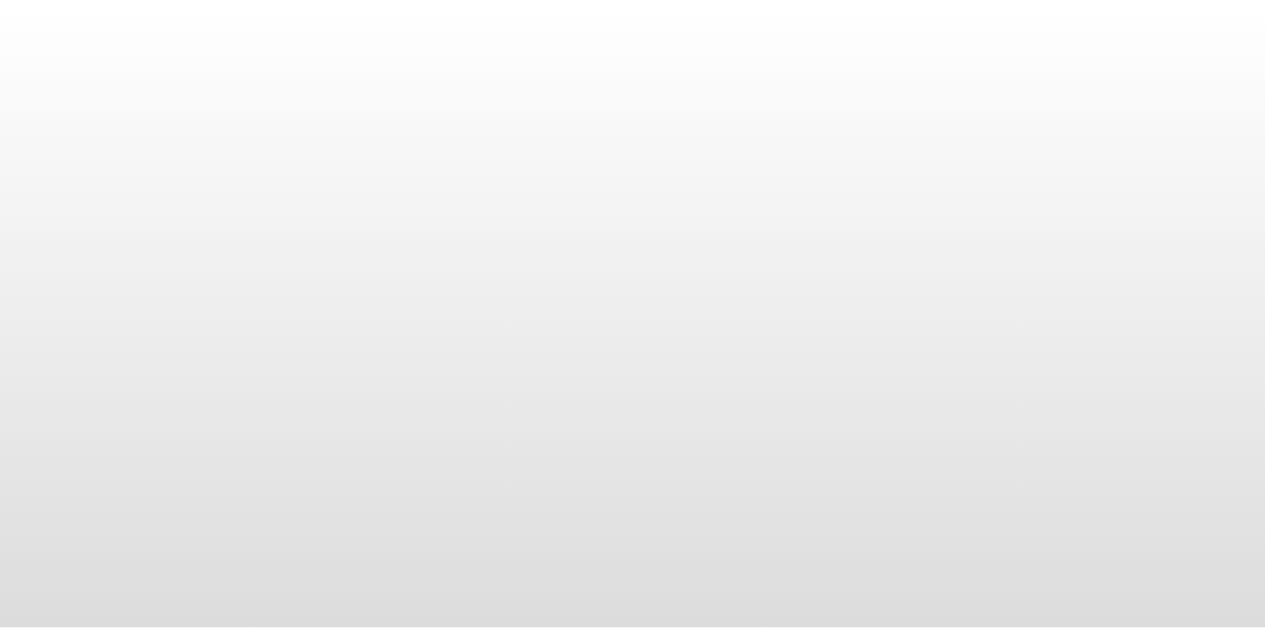 scroll, scrollTop: 0, scrollLeft: 0, axis: both 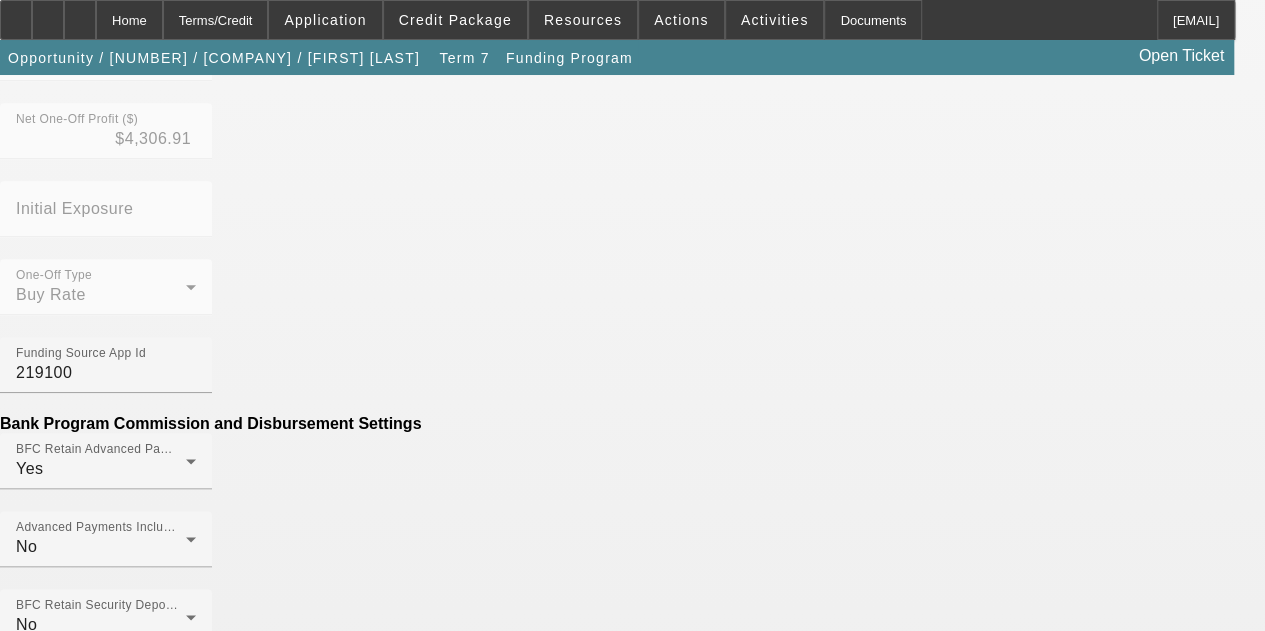 click on "Add Miscellaneous Fee" at bounding box center (83, 1925) 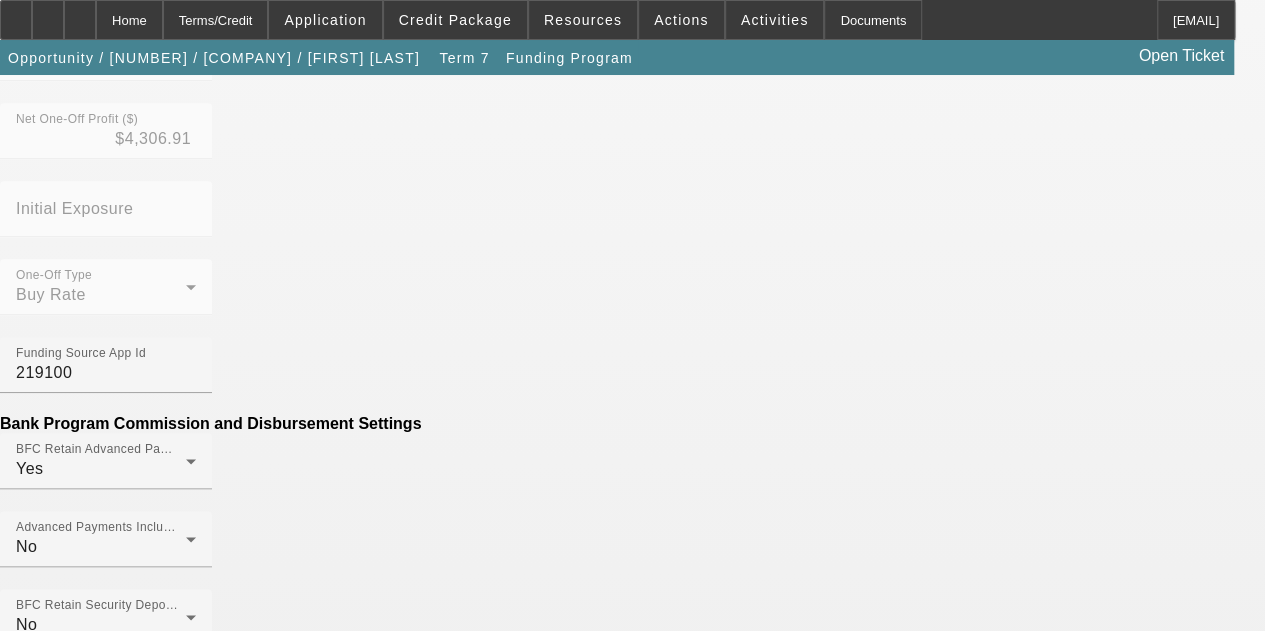 click on "Amount" at bounding box center (106, 1953) 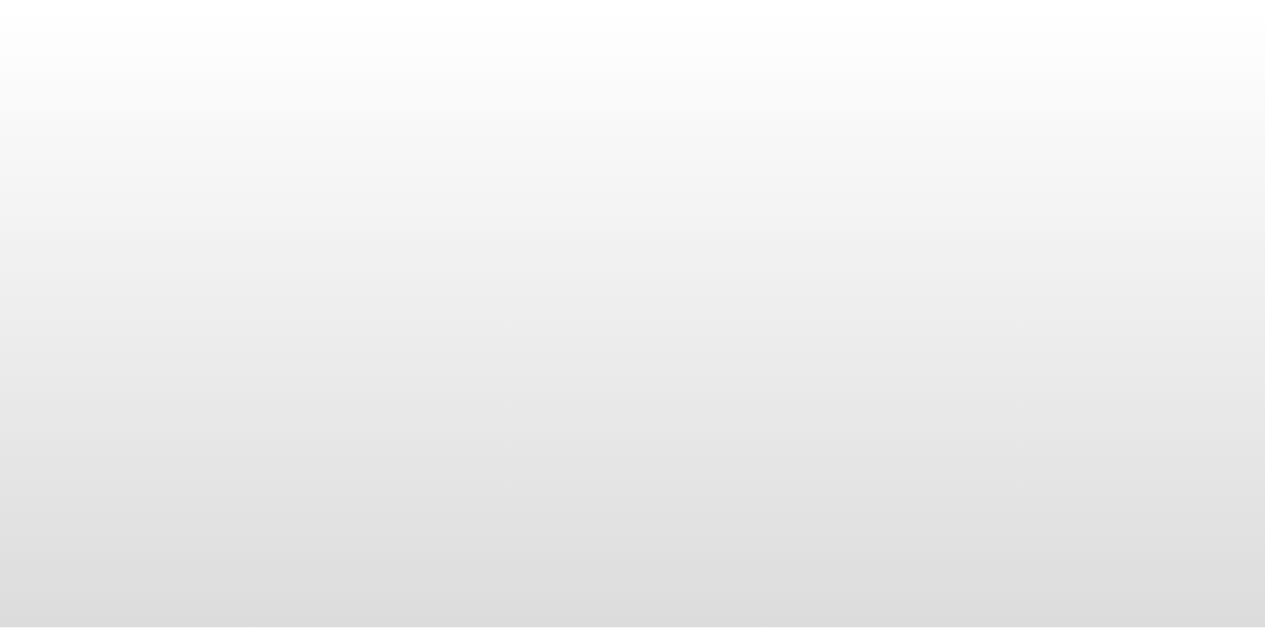 scroll, scrollTop: 0, scrollLeft: 0, axis: both 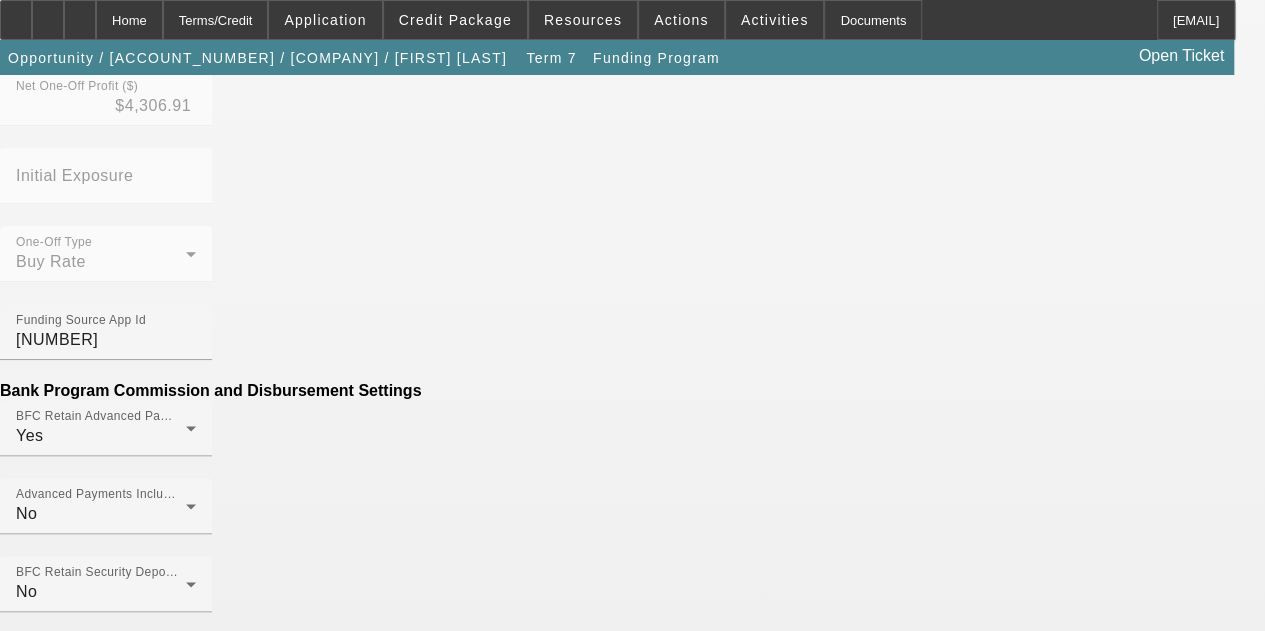 click on "Add Miscellaneous Fee" at bounding box center (83, 2048) 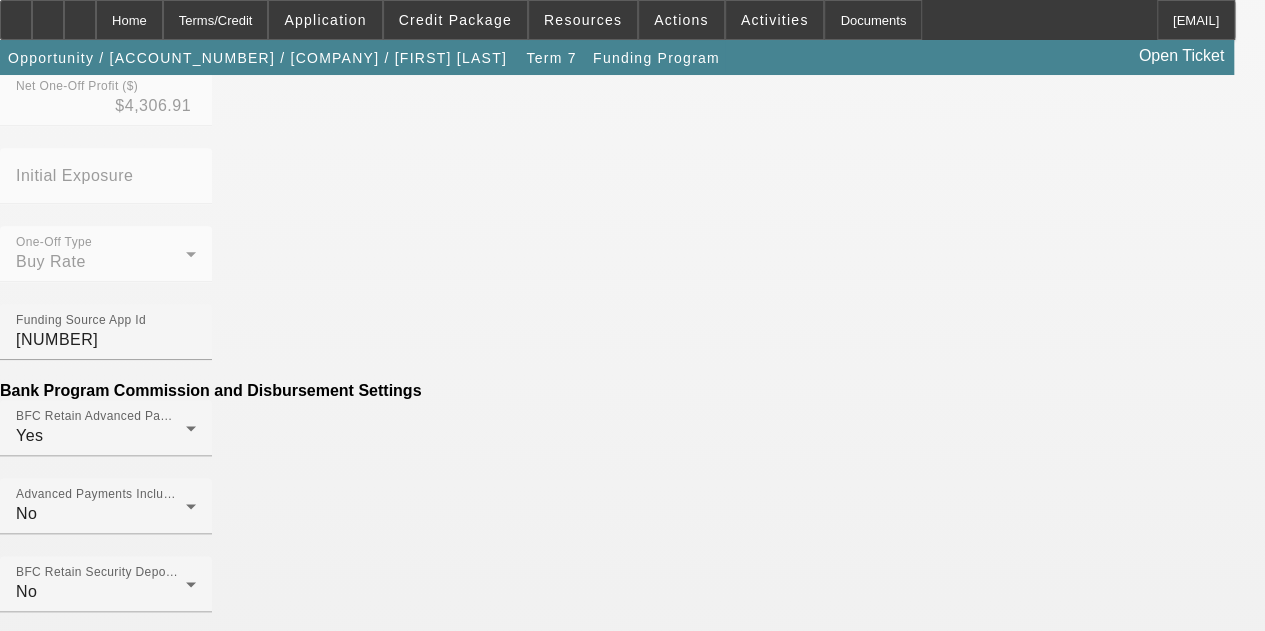 click on "Amount" at bounding box center (106, 2076) 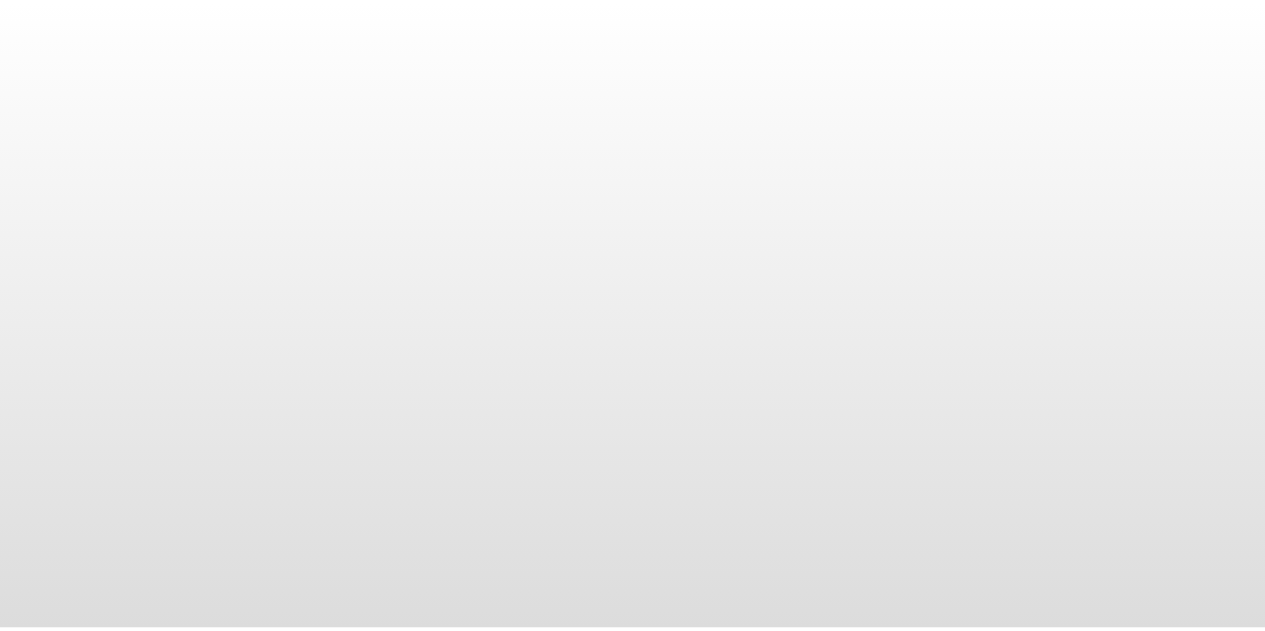 scroll, scrollTop: 0, scrollLeft: 0, axis: both 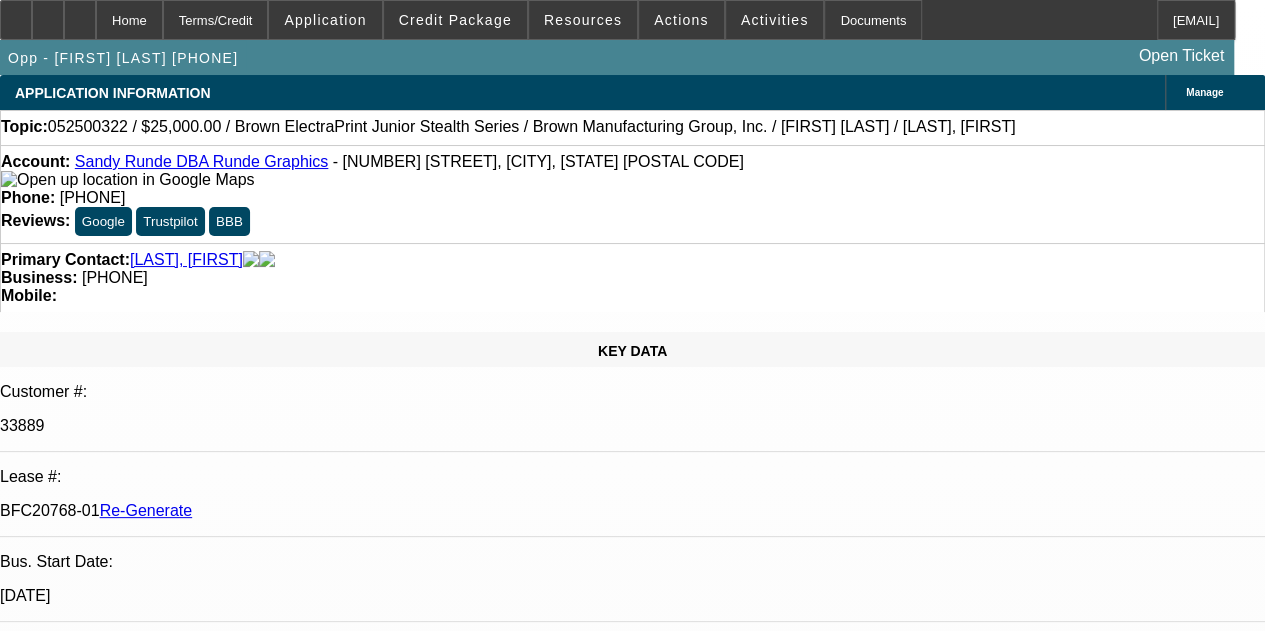 click on "Documents" at bounding box center (873, 20) 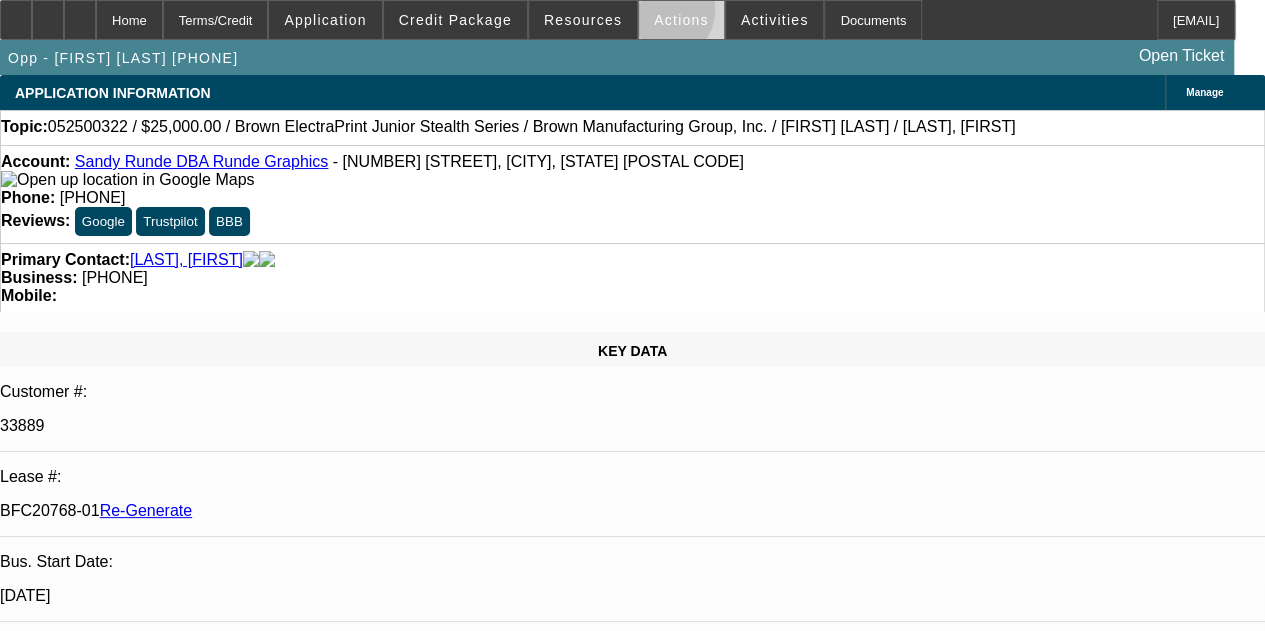 click on "Actions" at bounding box center (681, 20) 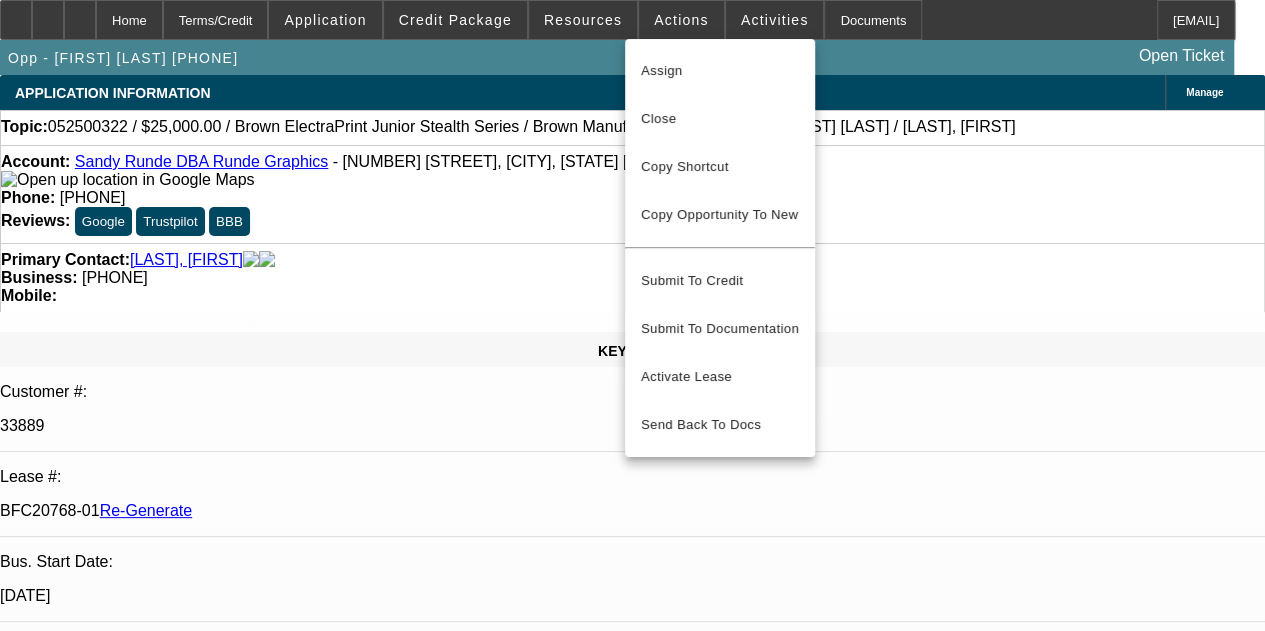 click at bounding box center [632, 315] 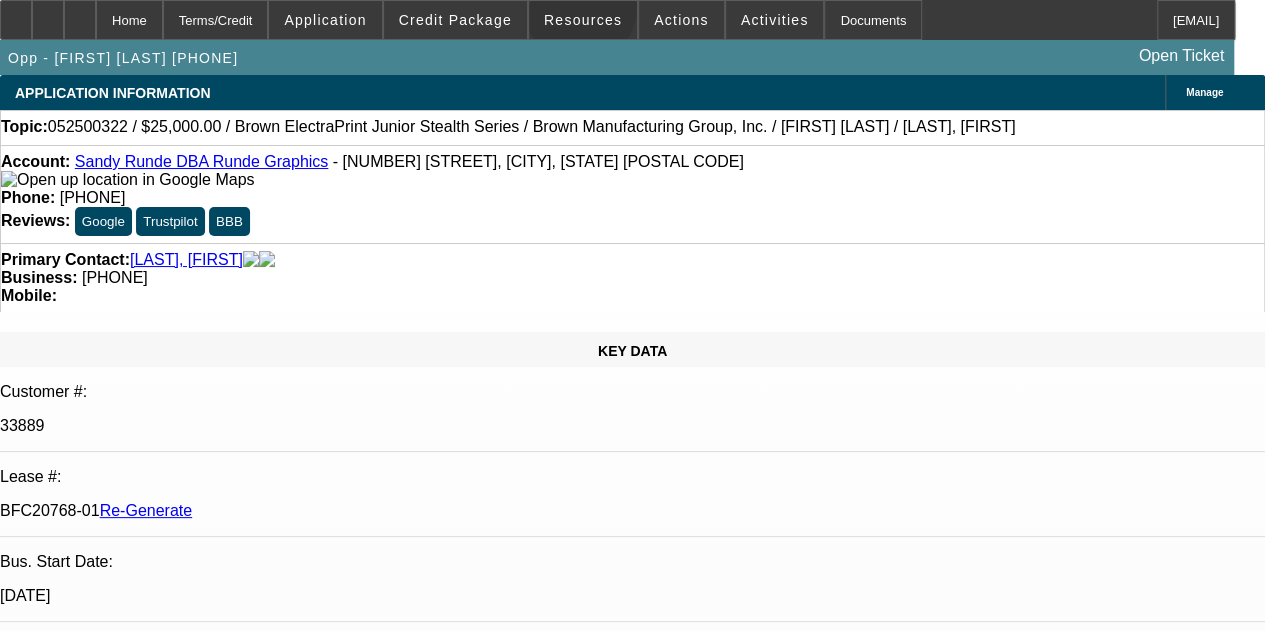 click on "Resources" at bounding box center (583, 20) 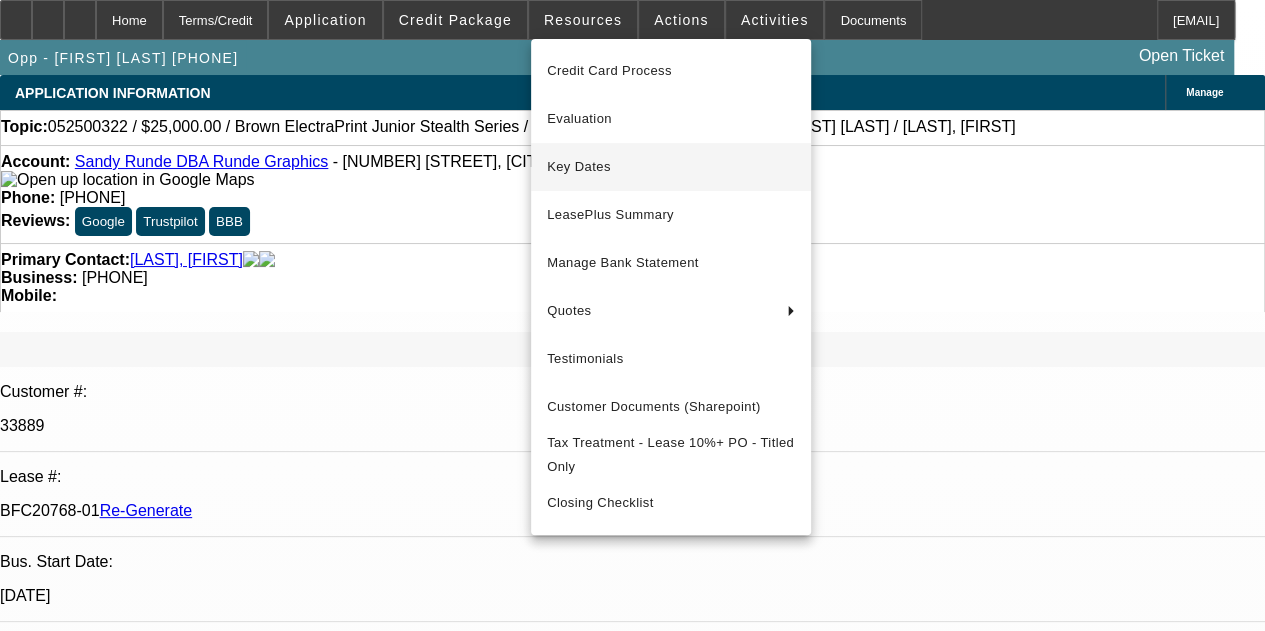 click on "Key Dates" at bounding box center (671, 167) 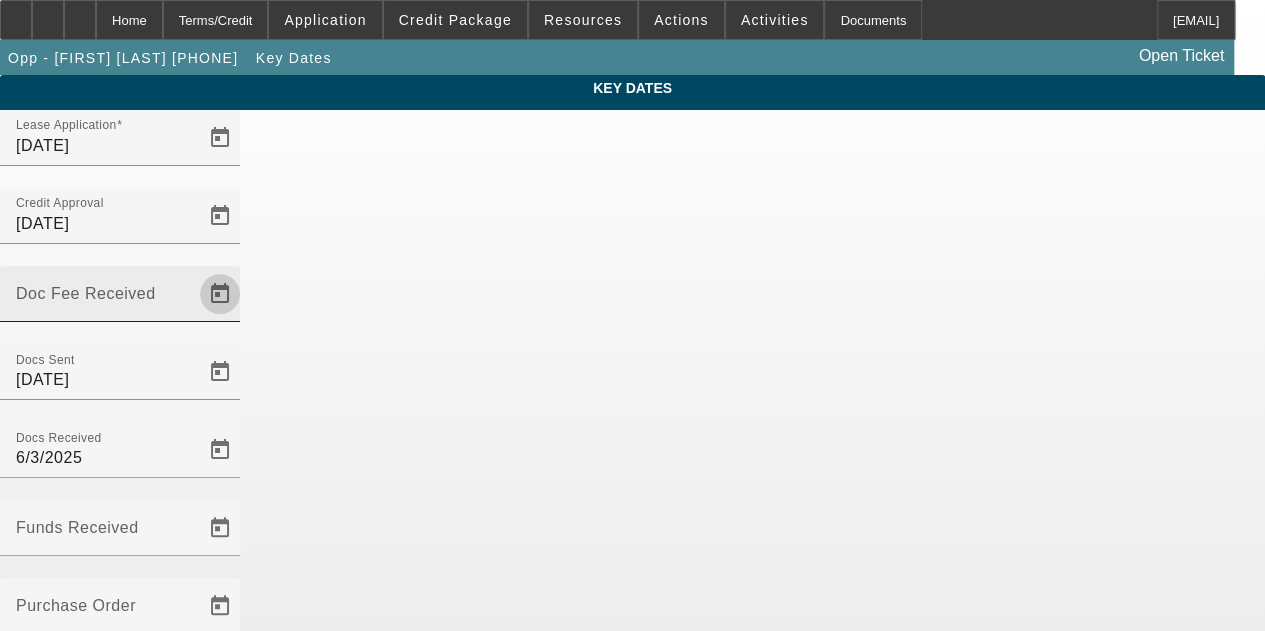 click at bounding box center (220, 294) 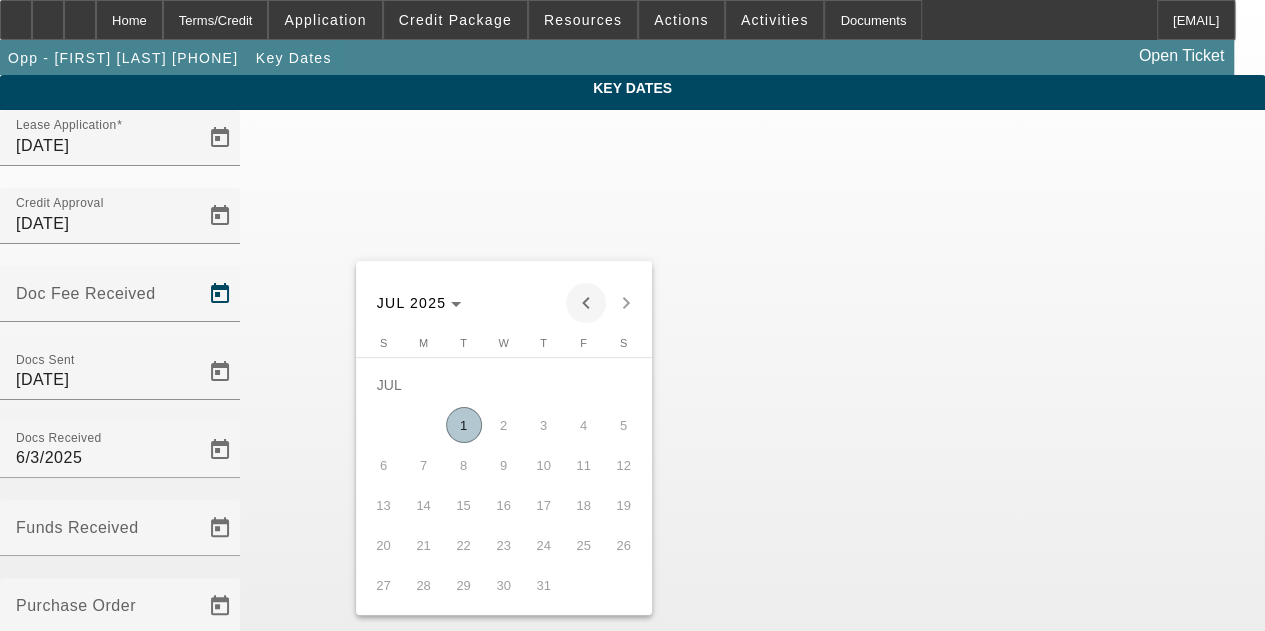 click at bounding box center [586, 303] 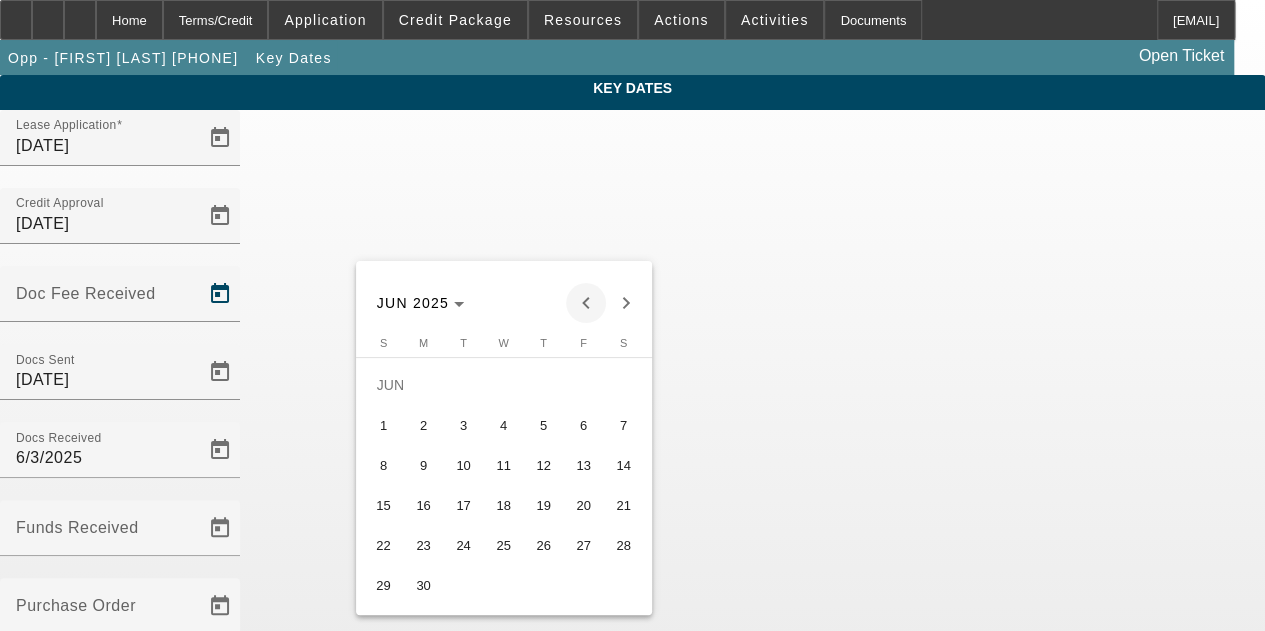 click at bounding box center (586, 303) 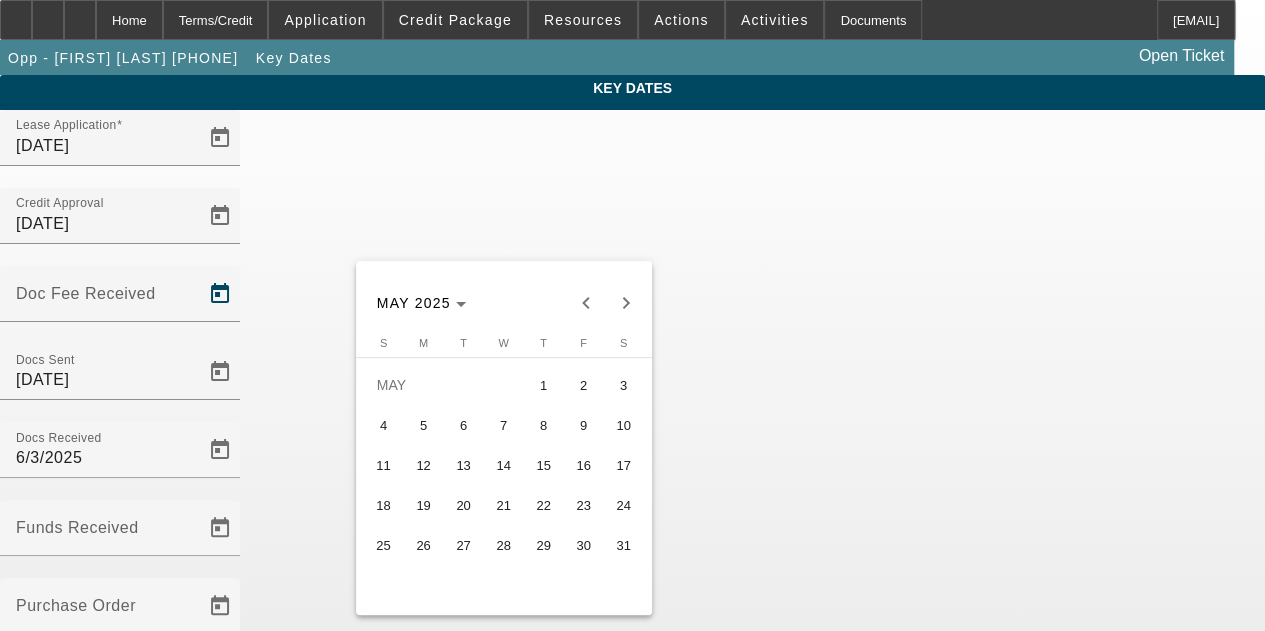 click on "30" at bounding box center (584, 545) 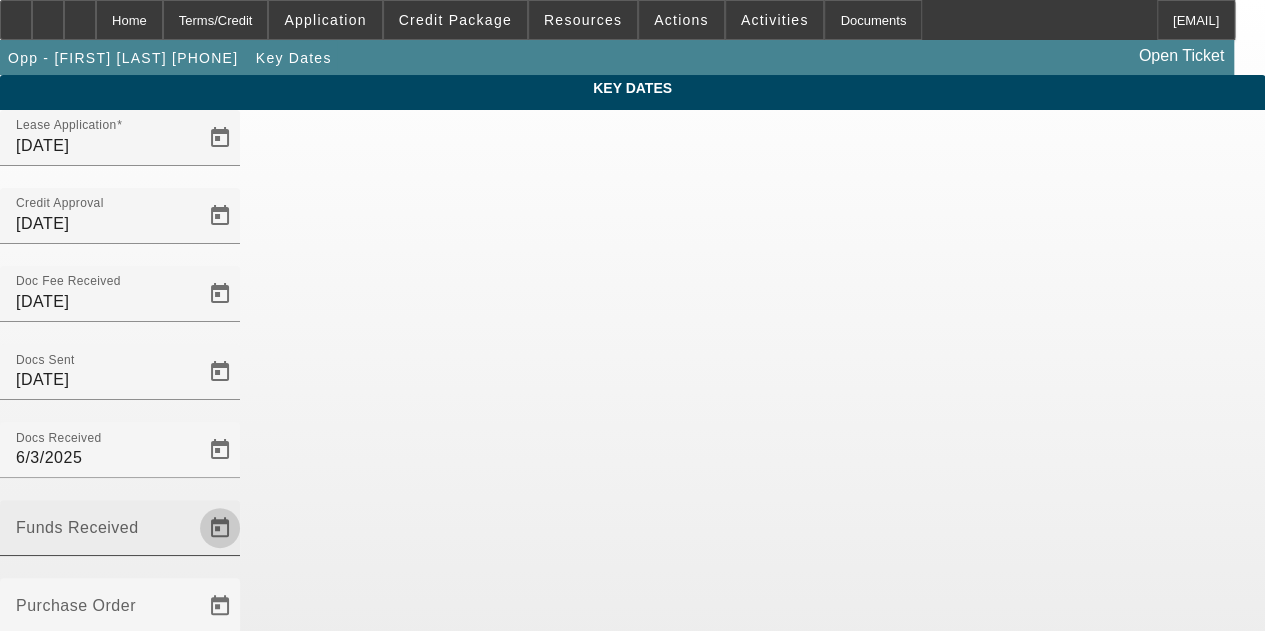 click at bounding box center (220, 528) 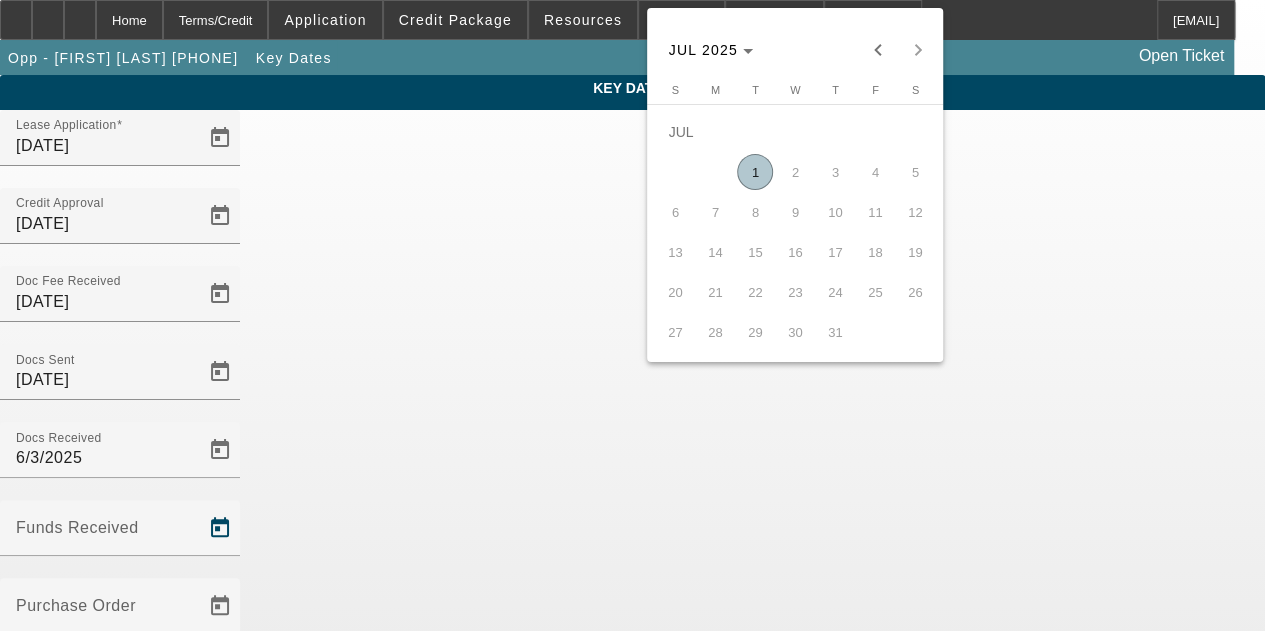 click on "1" at bounding box center (755, 172) 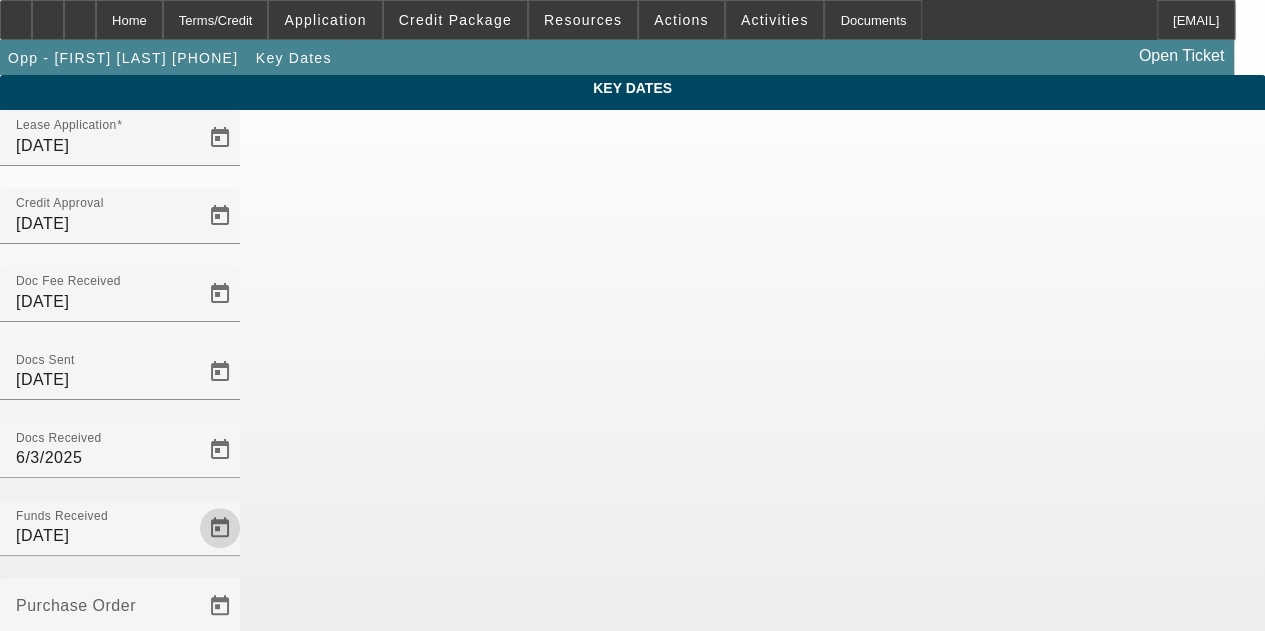 scroll, scrollTop: 130, scrollLeft: 0, axis: vertical 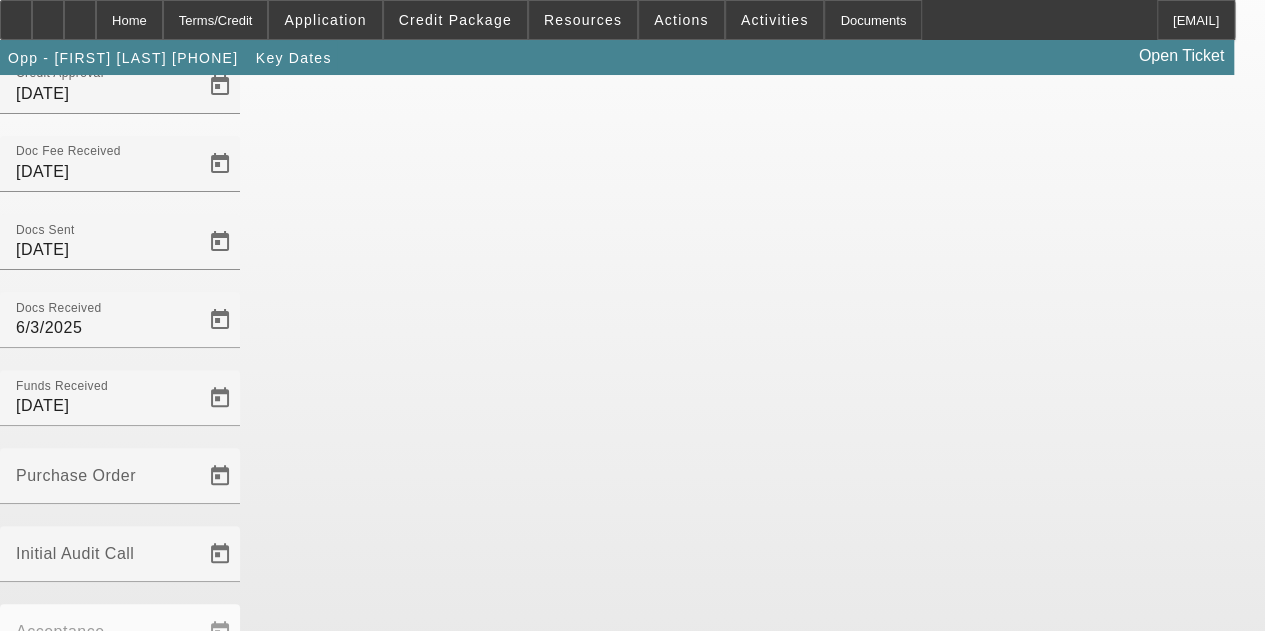click on "Save" at bounding box center [23, 1103] 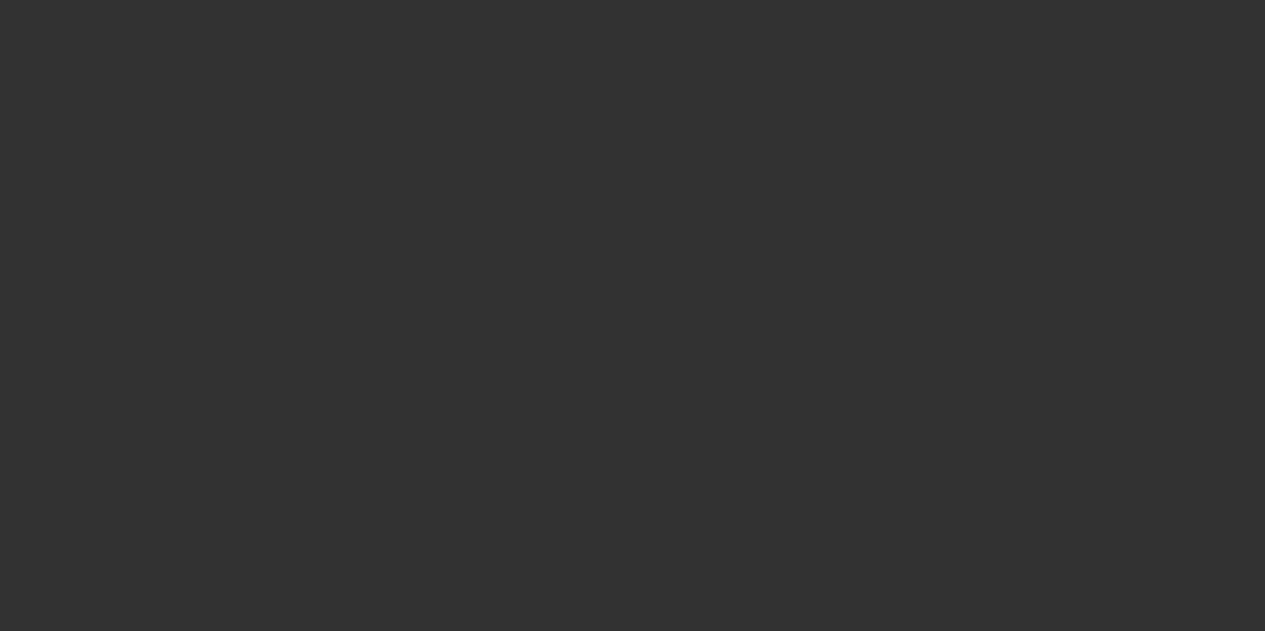 scroll, scrollTop: 0, scrollLeft: 0, axis: both 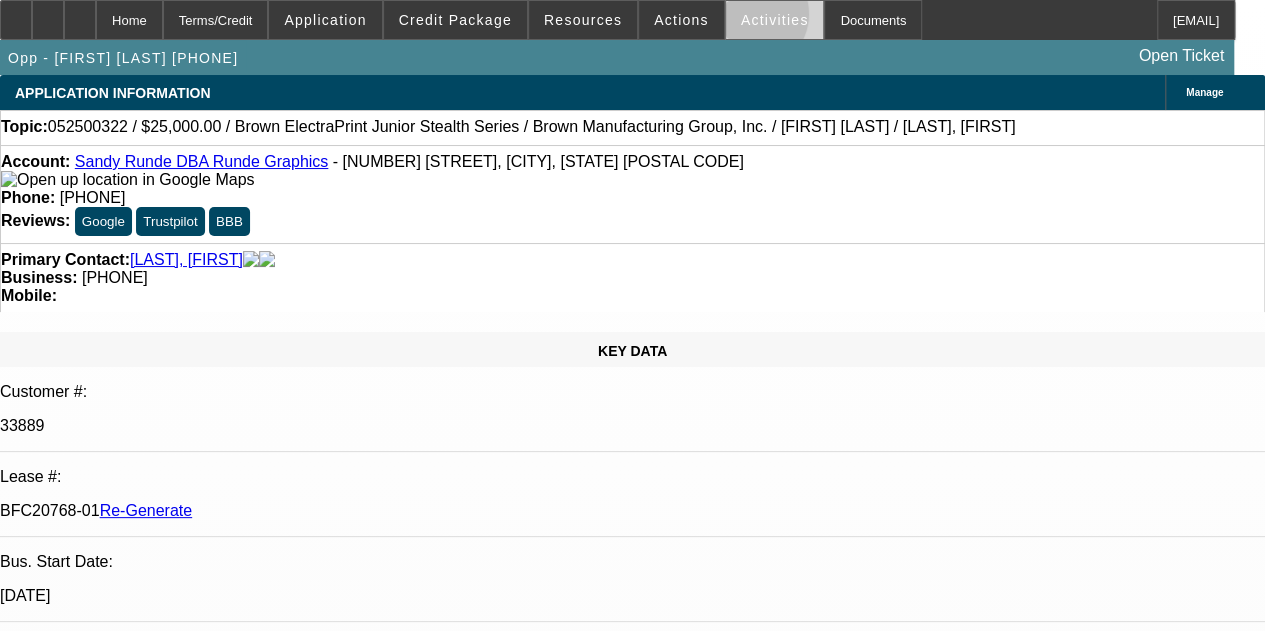 click on "Activities" at bounding box center [775, 20] 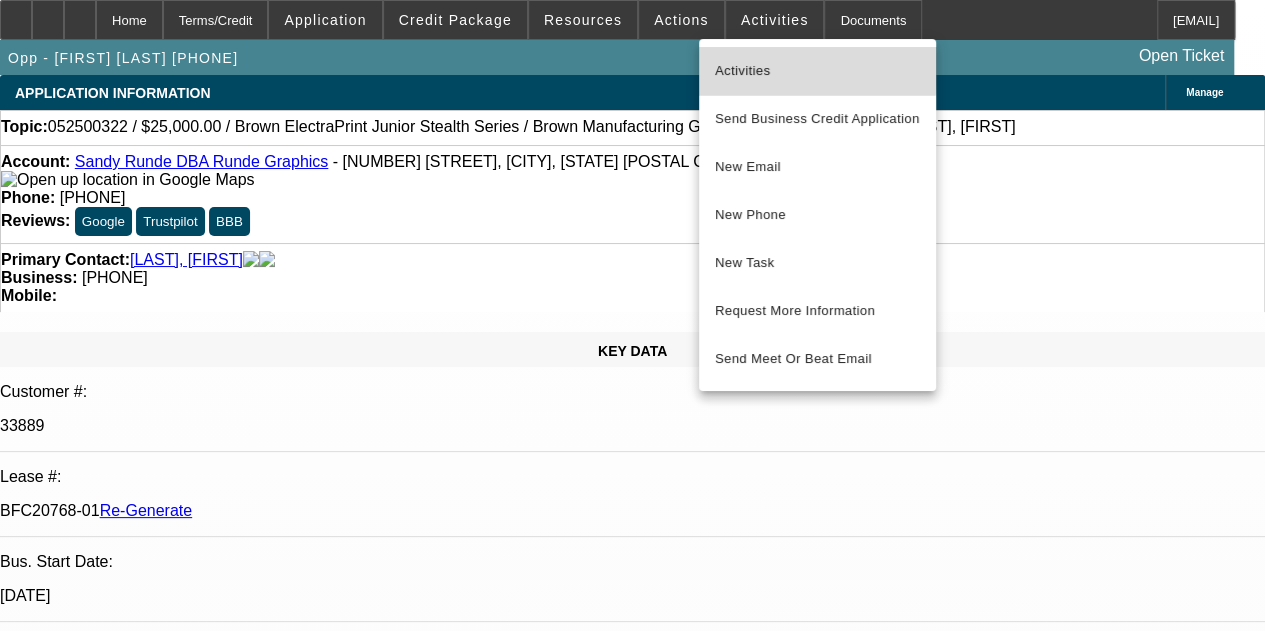 click on "Activities" at bounding box center (817, 71) 